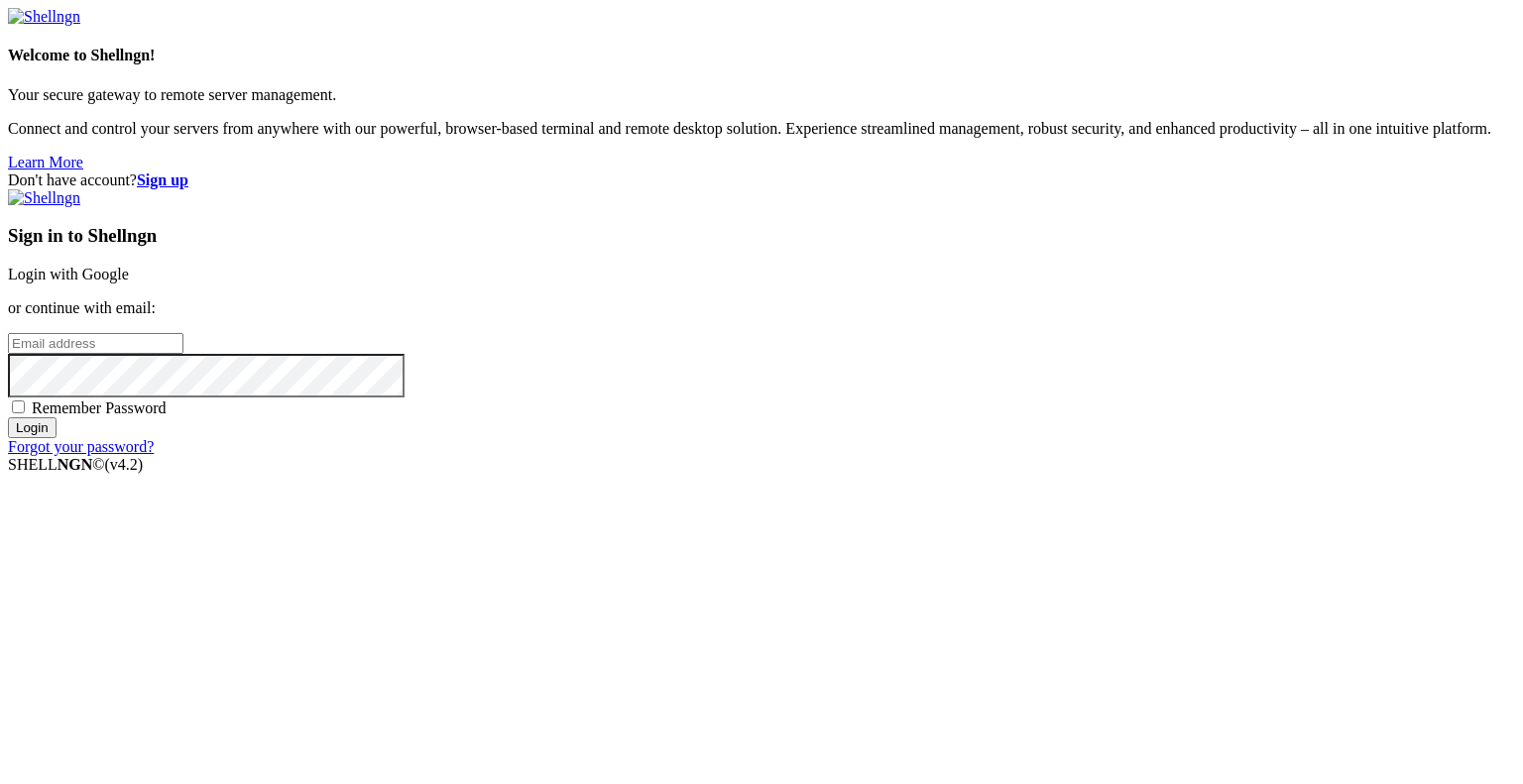 scroll, scrollTop: 0, scrollLeft: 0, axis: both 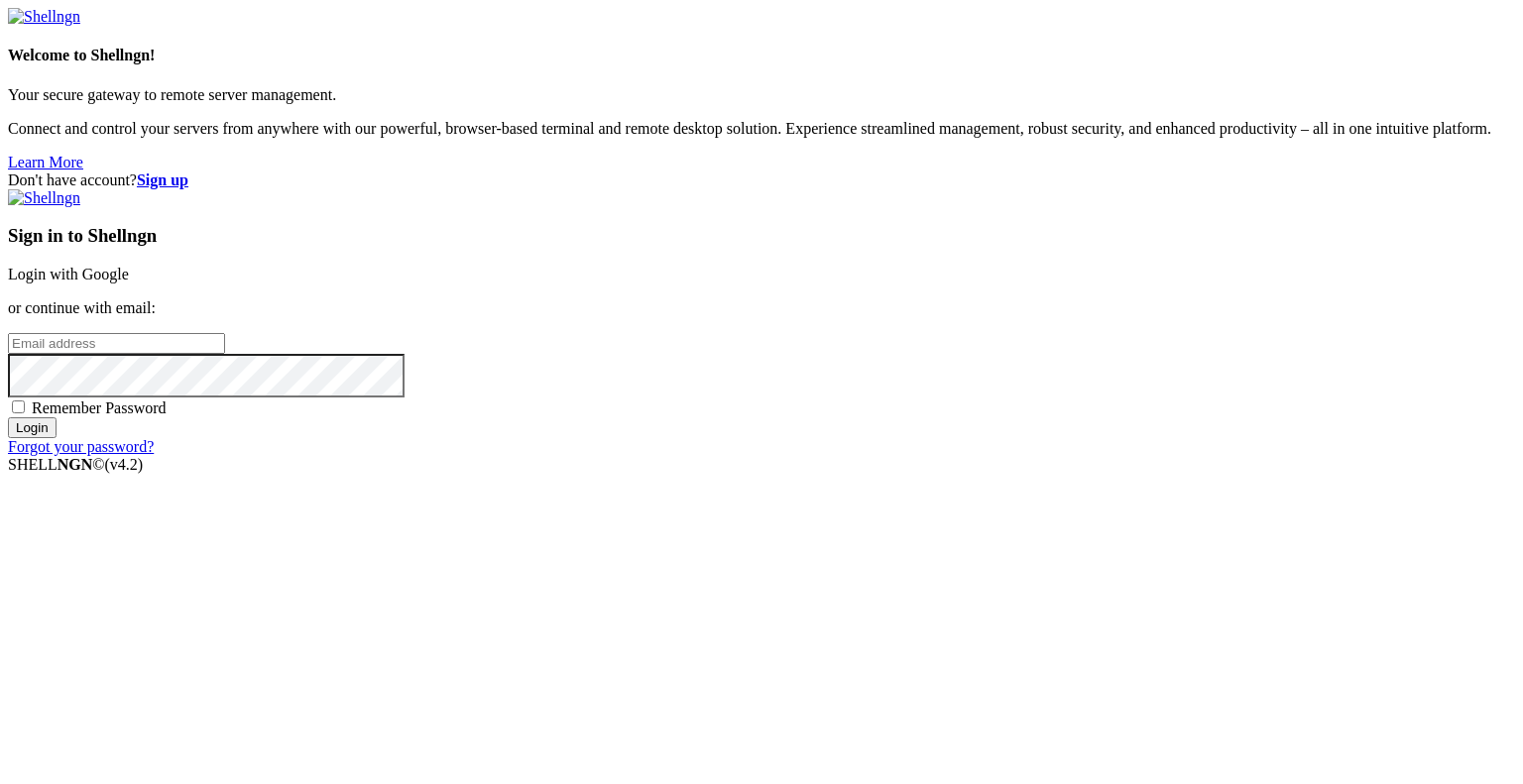 click at bounding box center (8, 342) 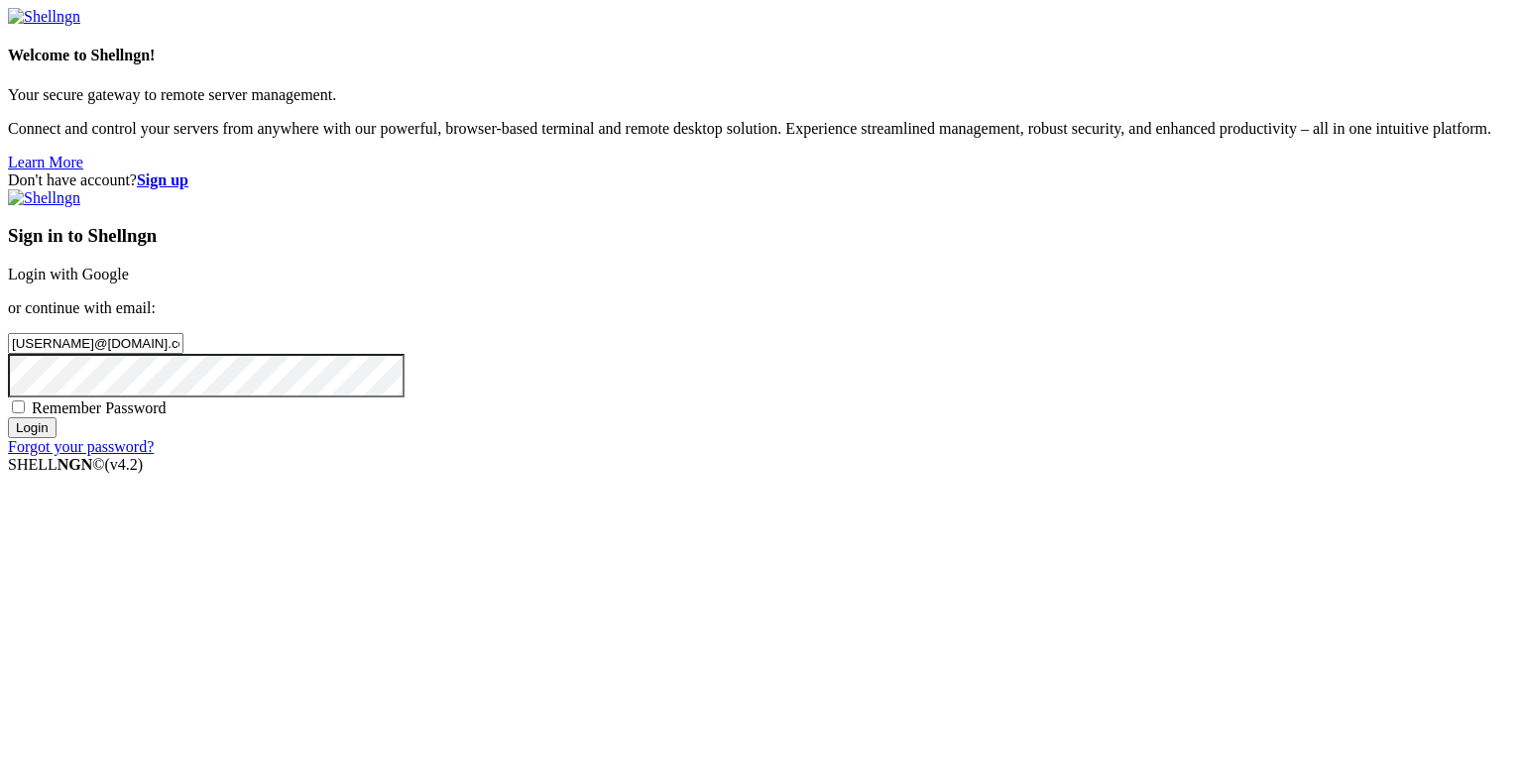 click on "Login" at bounding box center [32, 427] 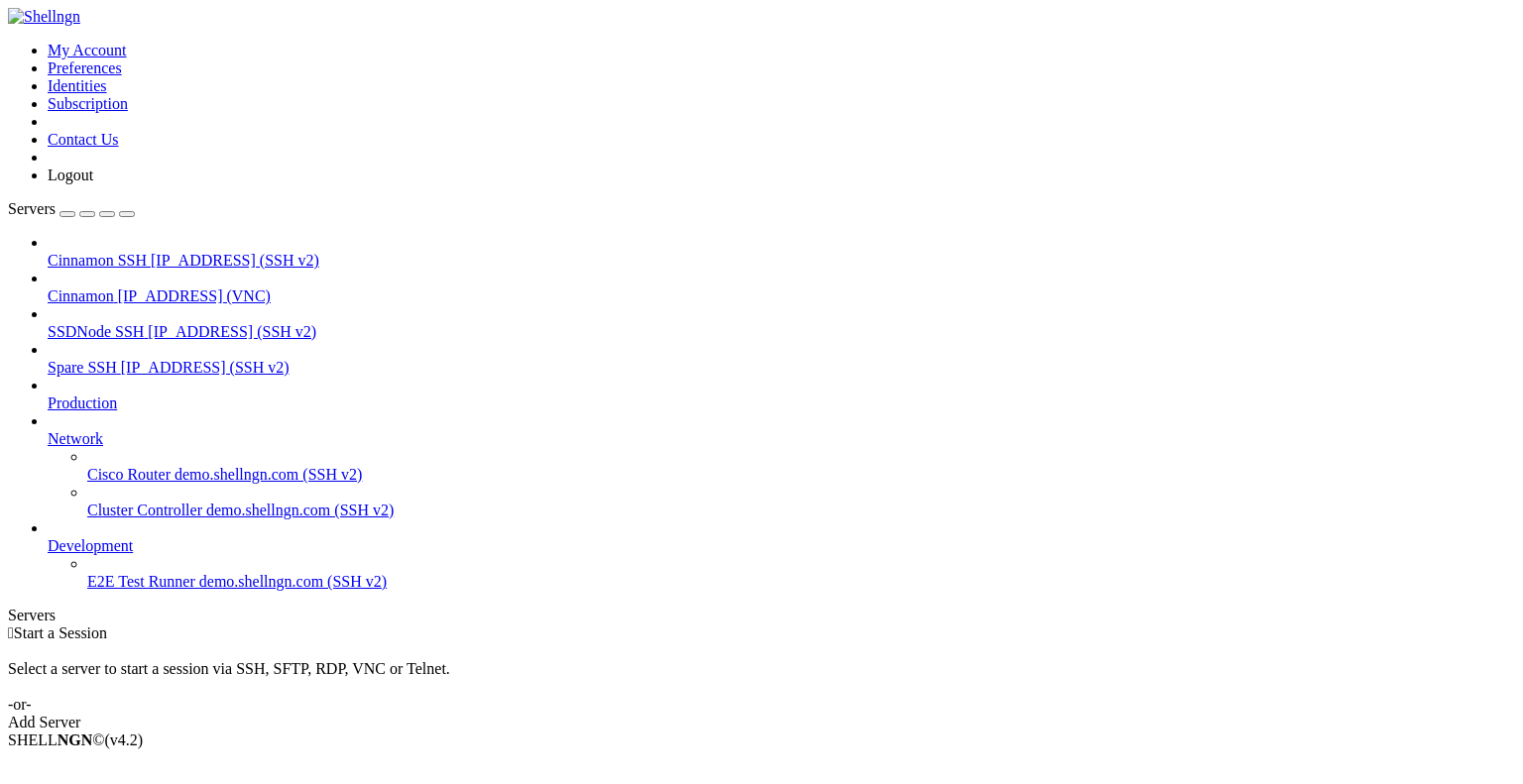 click on "[IP_ADDRESS] (VNC)" at bounding box center (194, 295) 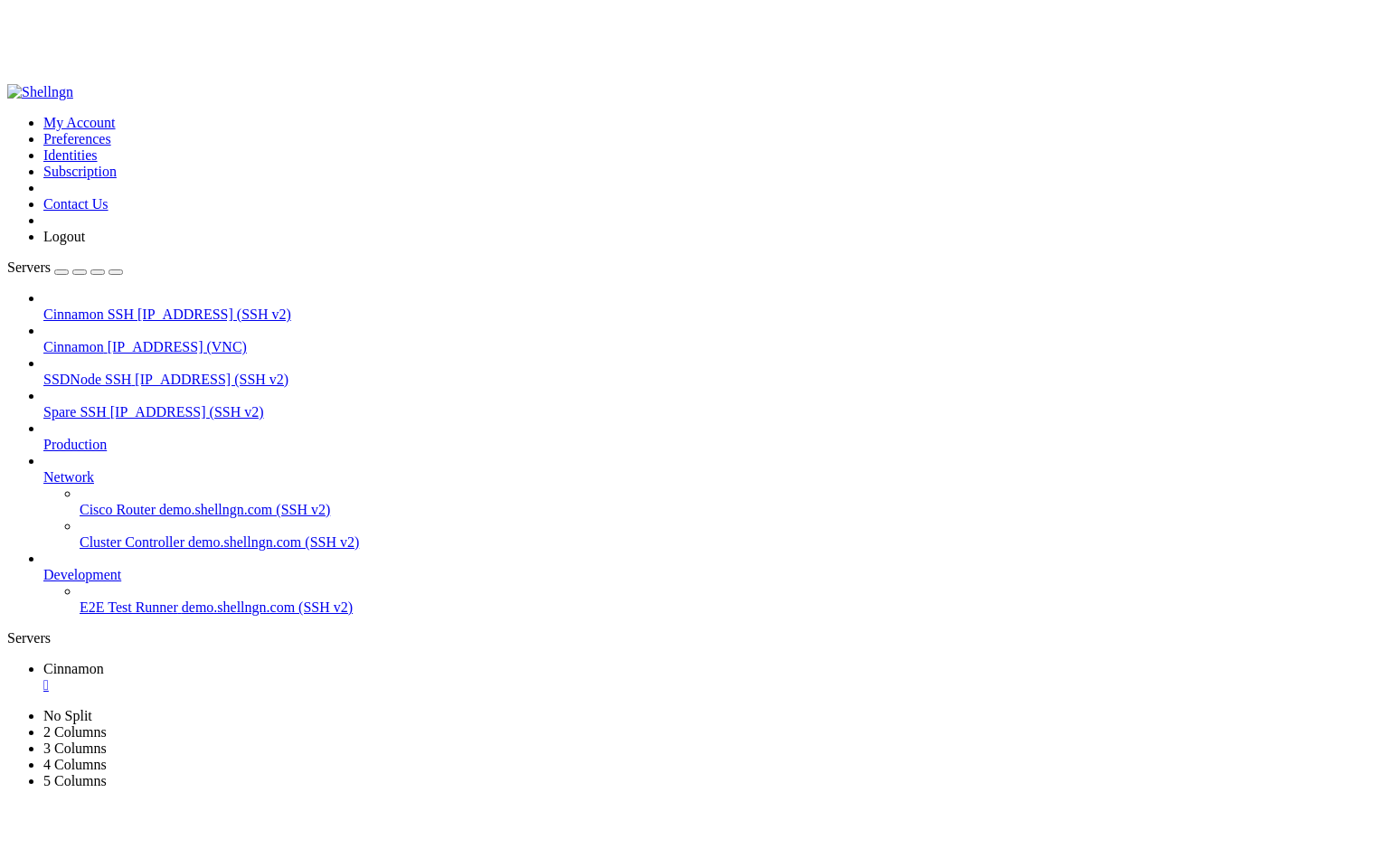 scroll, scrollTop: 0, scrollLeft: 0, axis: both 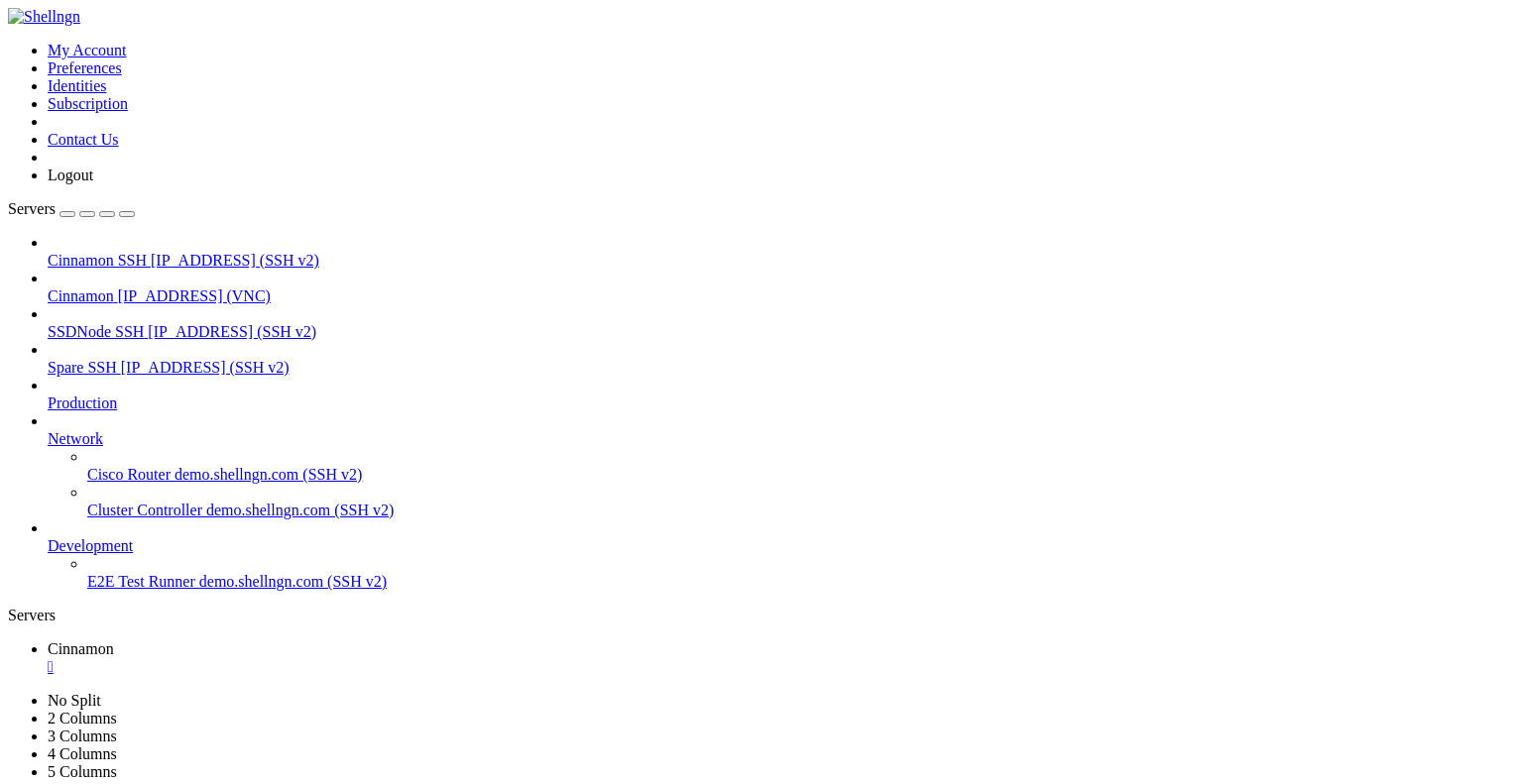 click at bounding box center (461, 1849) 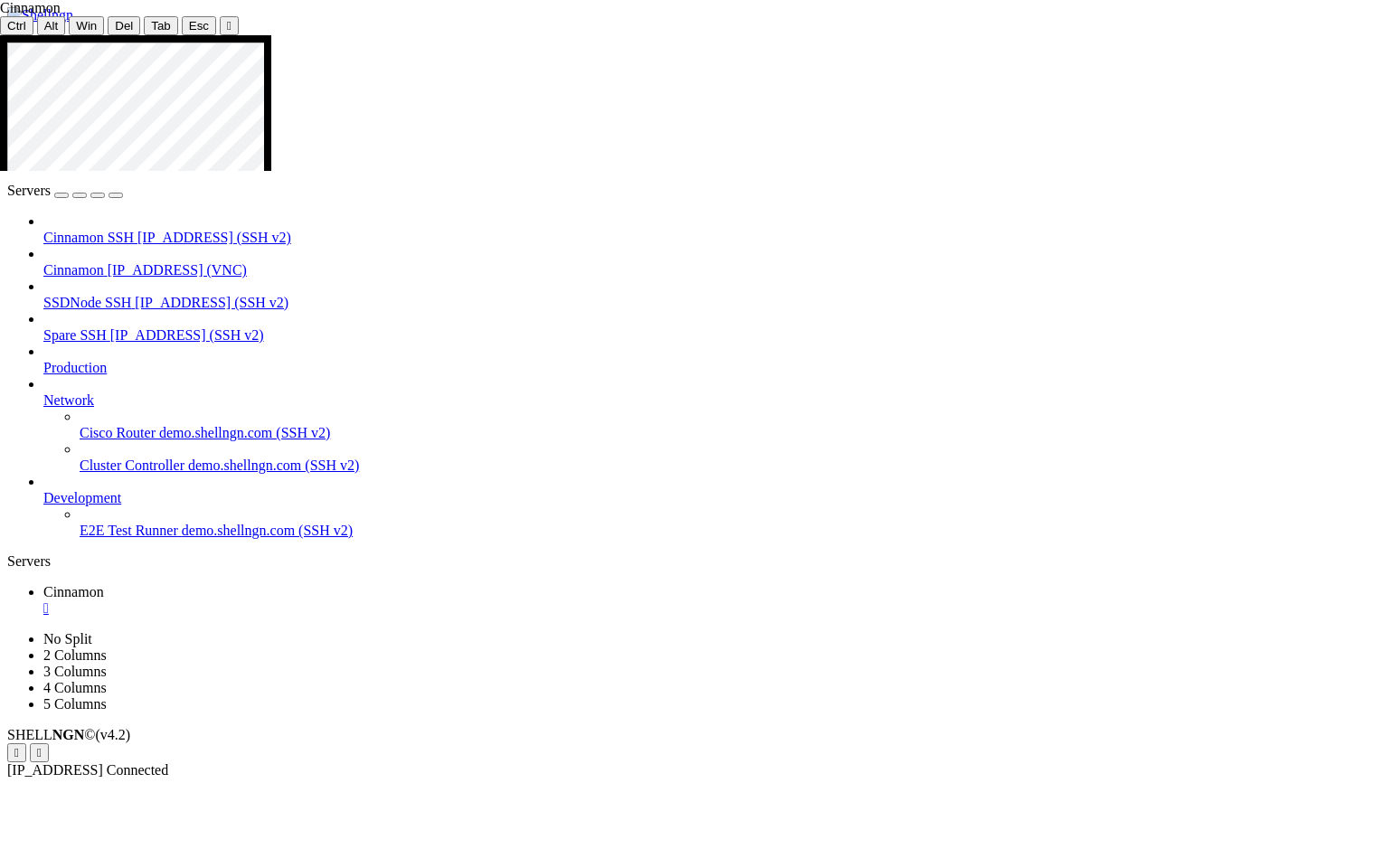 click at bounding box center (699, 1343) 